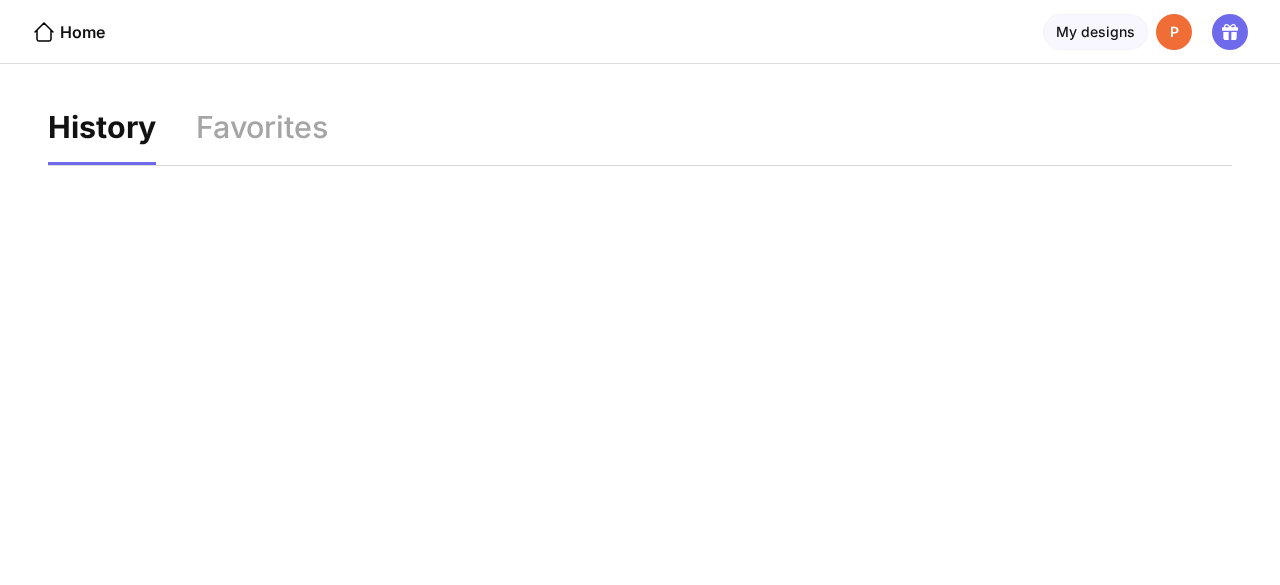 scroll, scrollTop: 0, scrollLeft: 0, axis: both 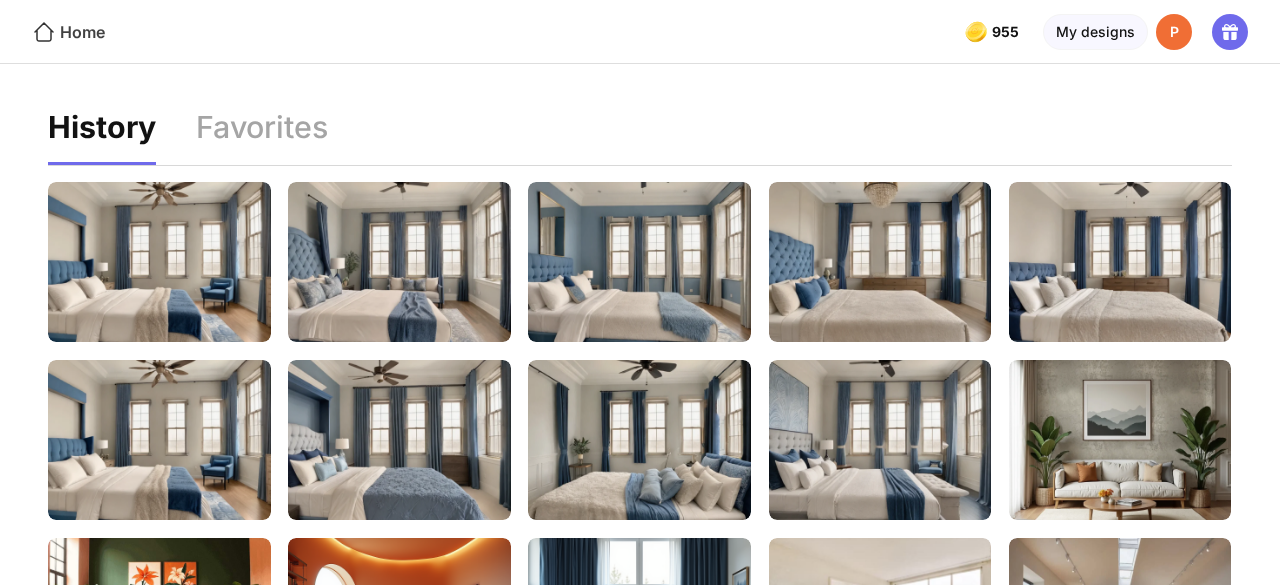 click on "Home" 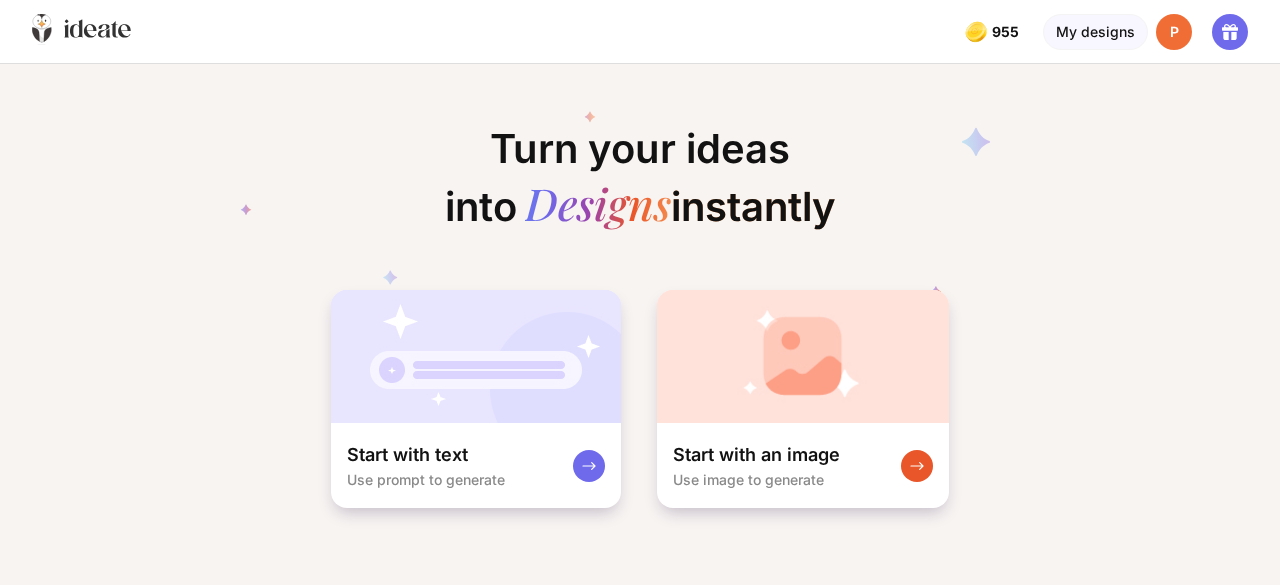 click 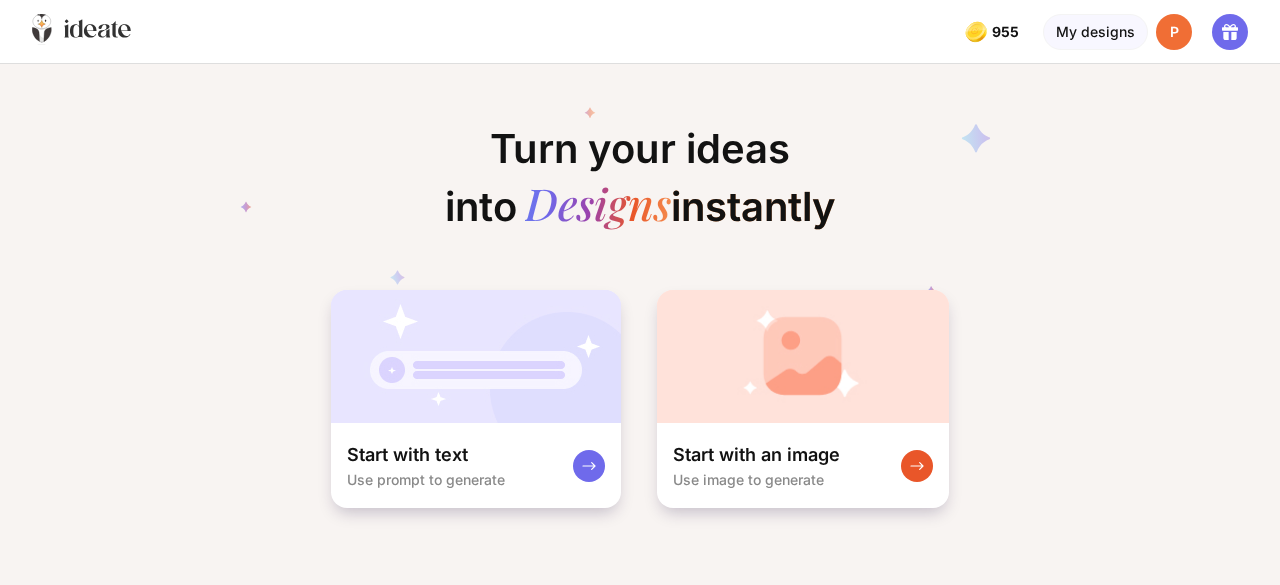 click 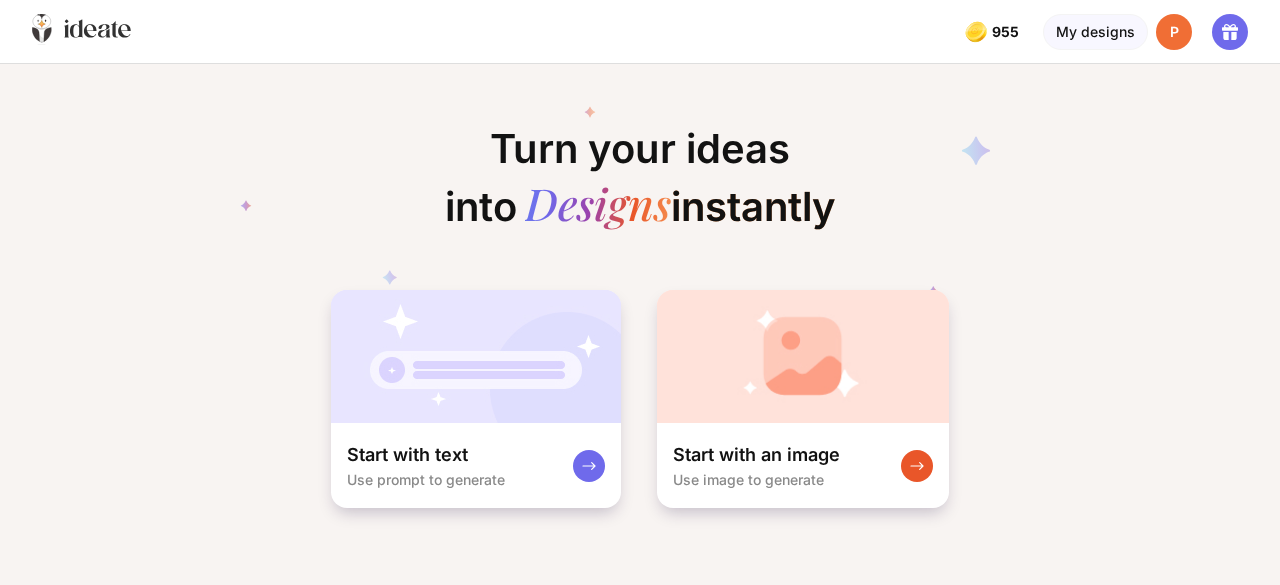 click 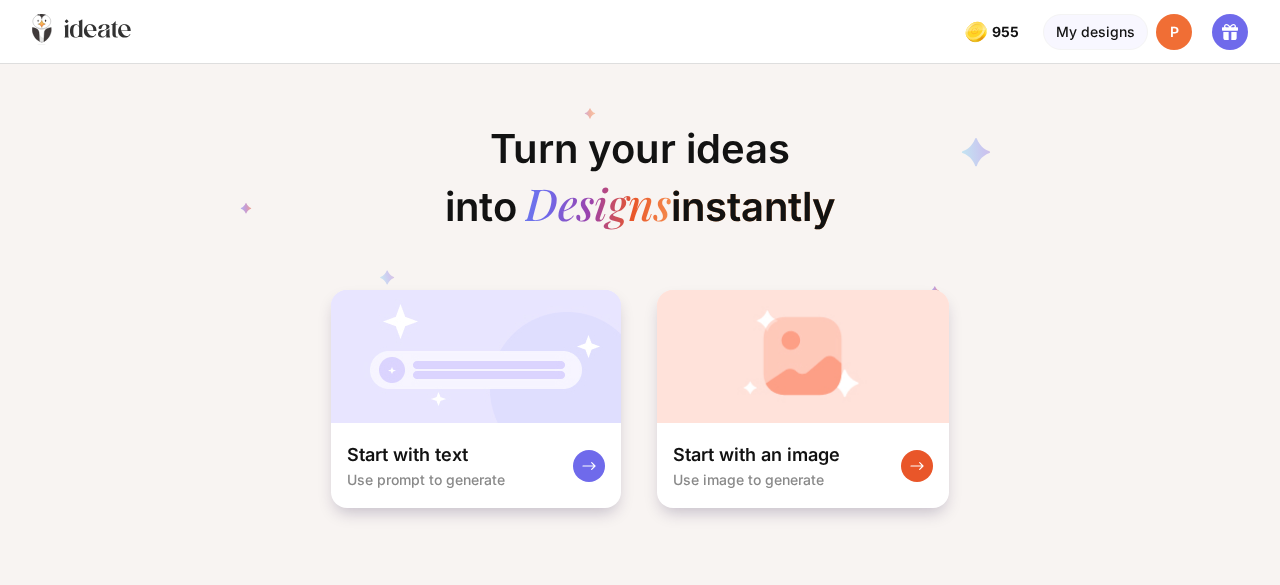 scroll, scrollTop: 0, scrollLeft: 2580, axis: horizontal 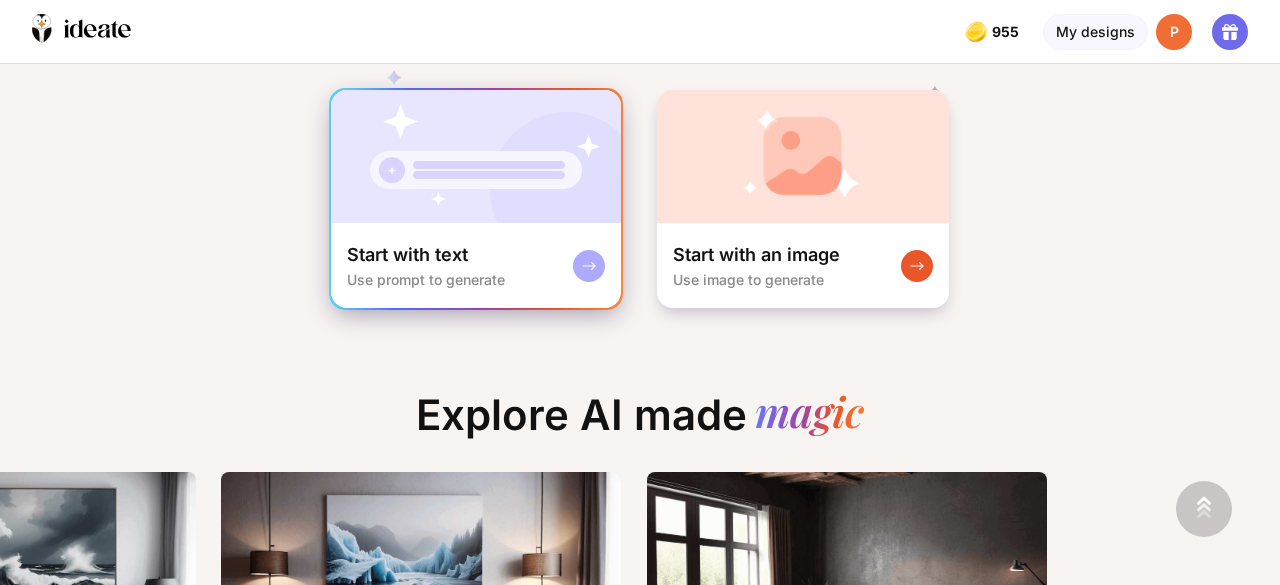 click 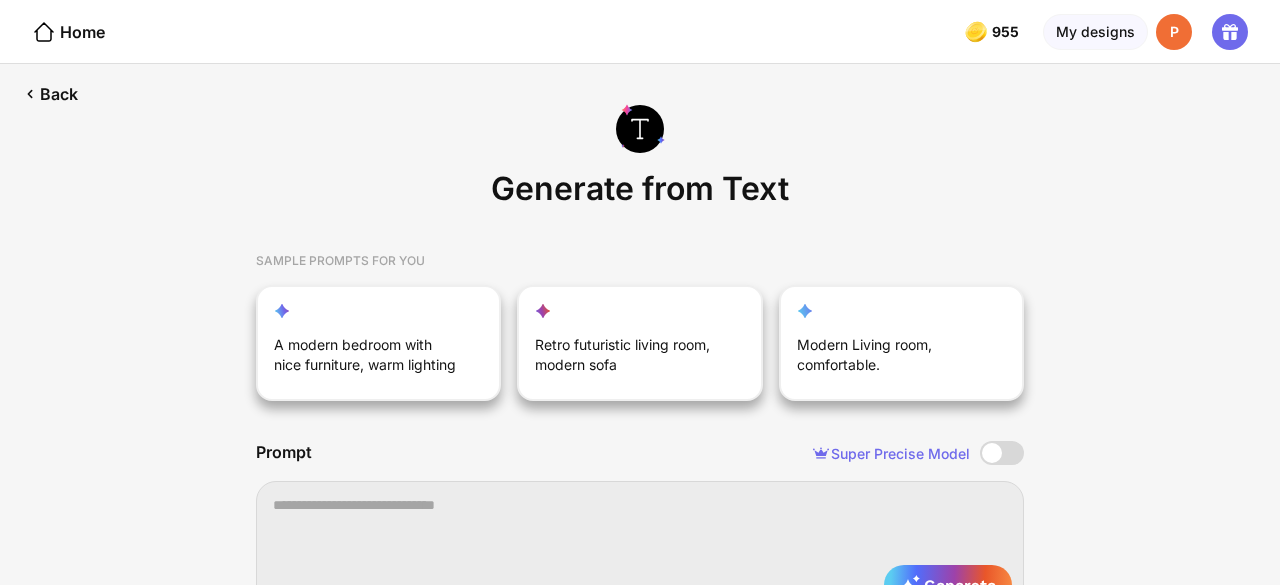 click at bounding box center (640, 547) 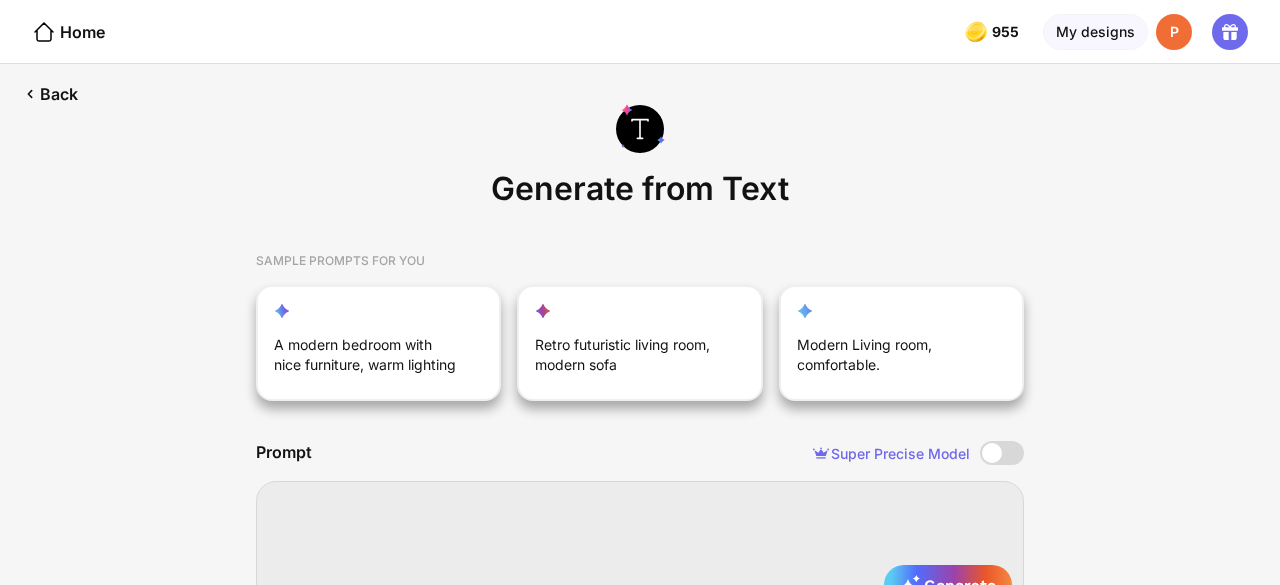 paste on "**********" 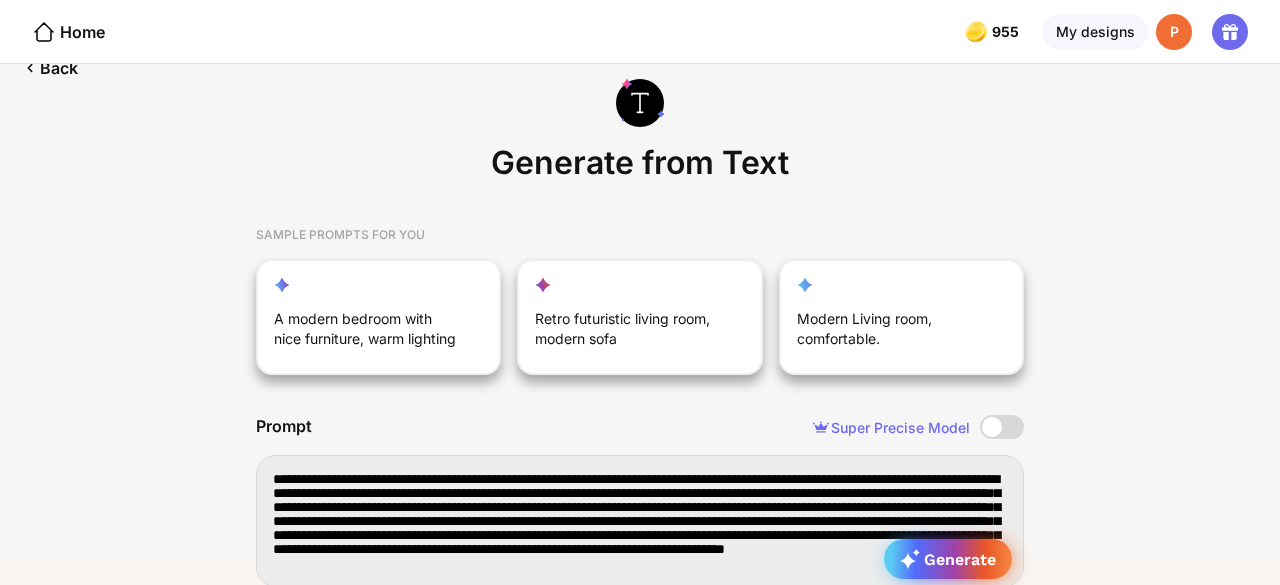 type on "**********" 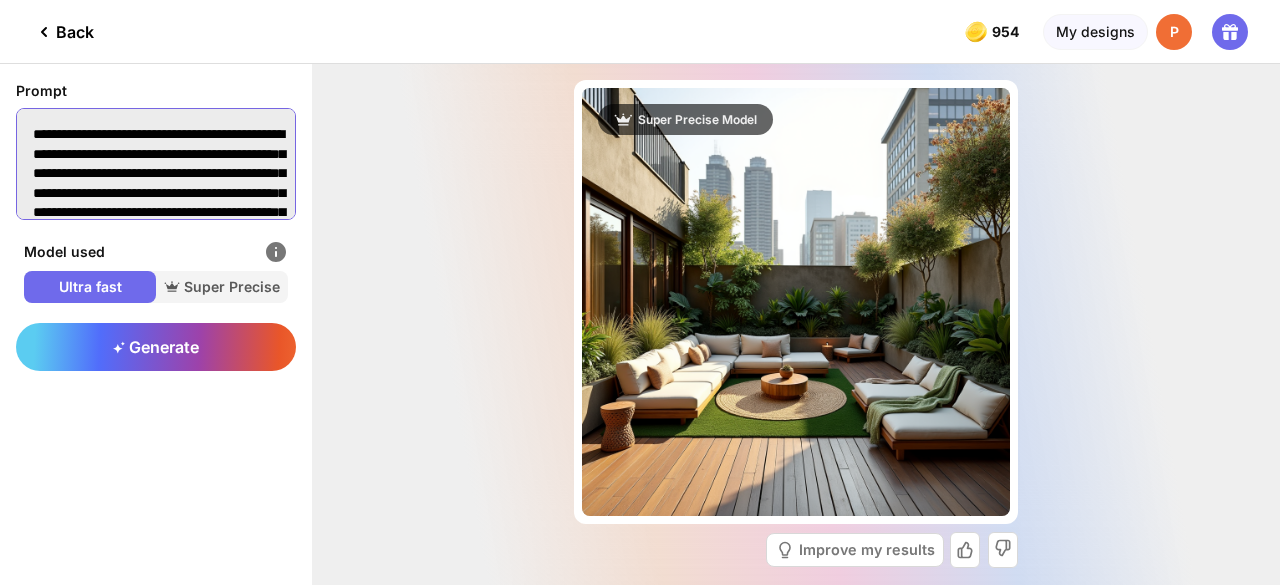 click on "**********" at bounding box center [156, 164] 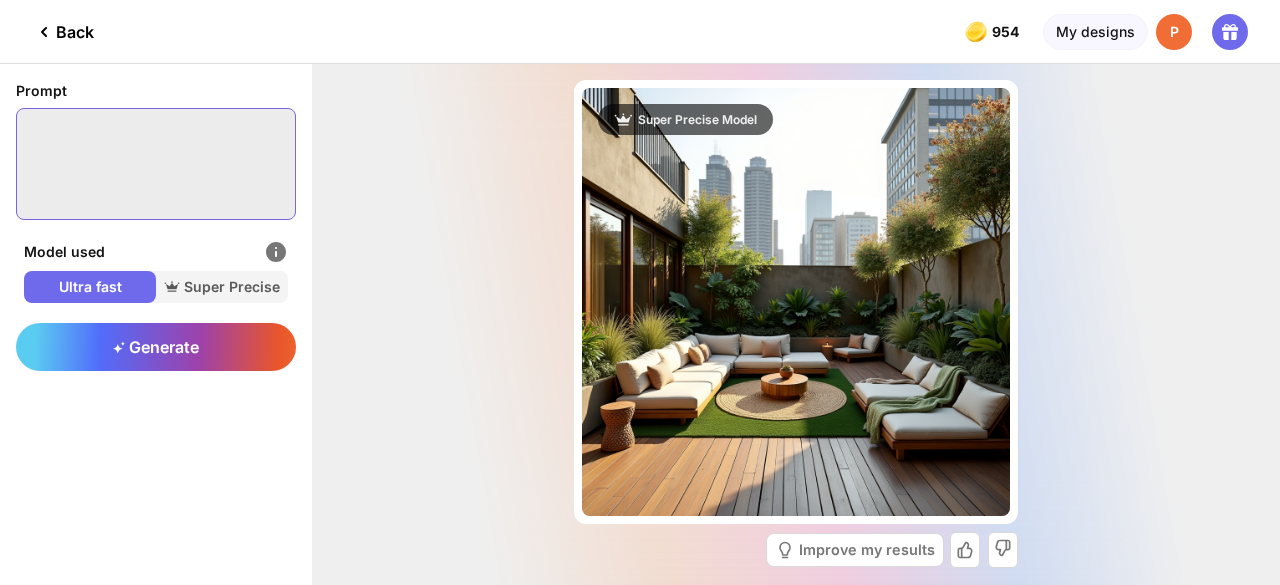 paste on "**********" 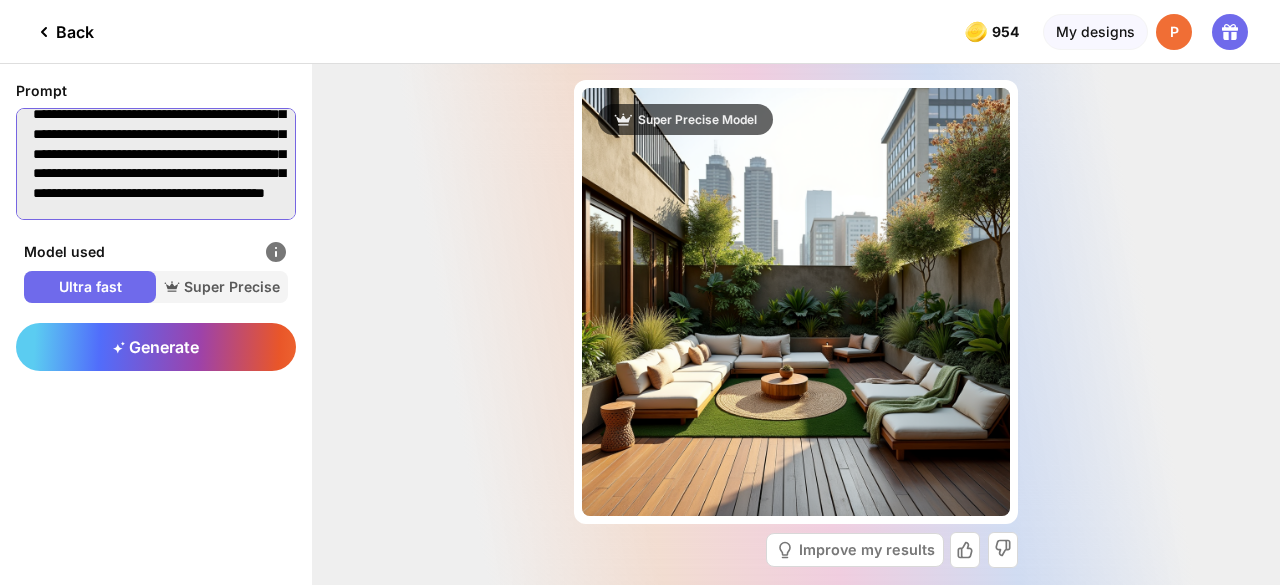 scroll, scrollTop: 335, scrollLeft: 0, axis: vertical 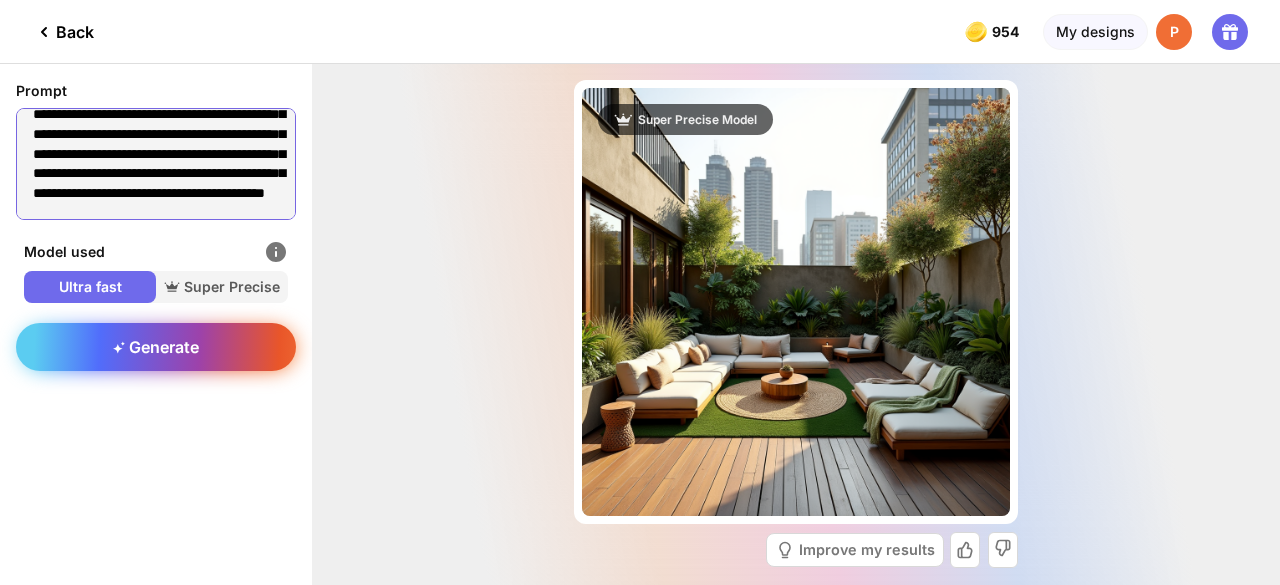 type on "**********" 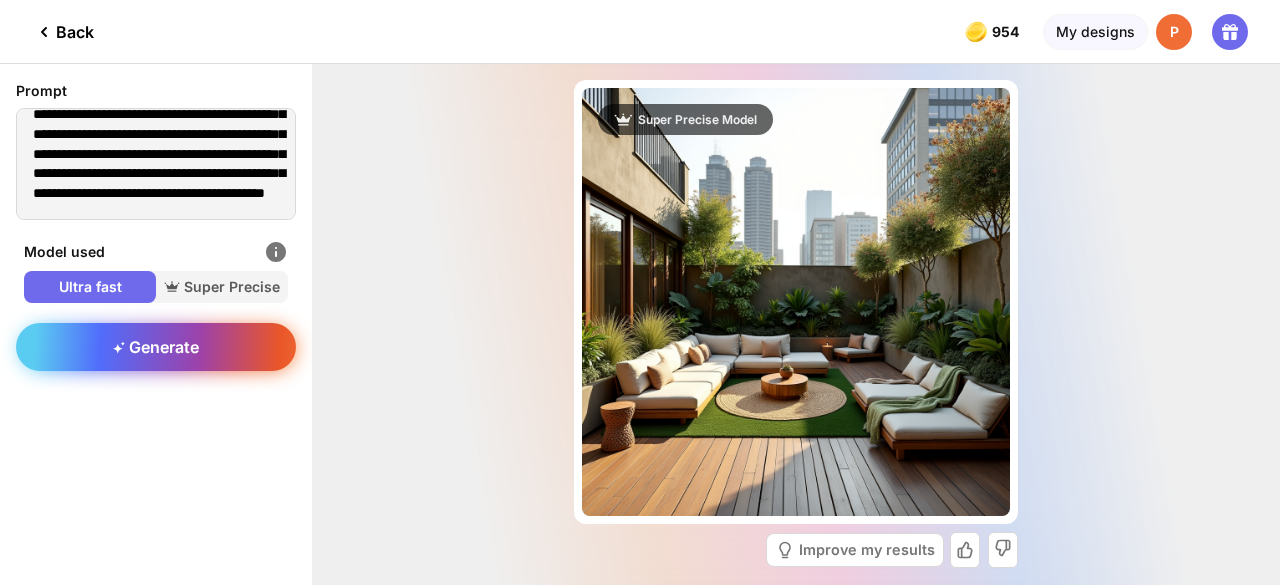 click on "Generate" at bounding box center [156, 347] 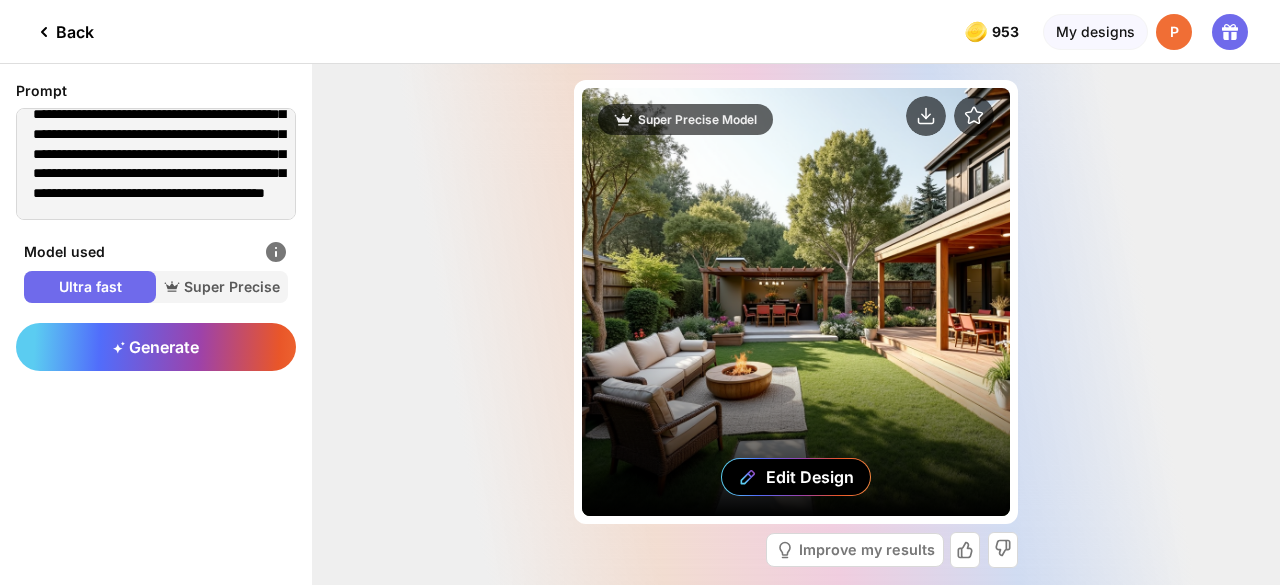 click on "Edit Design" at bounding box center (796, 302) 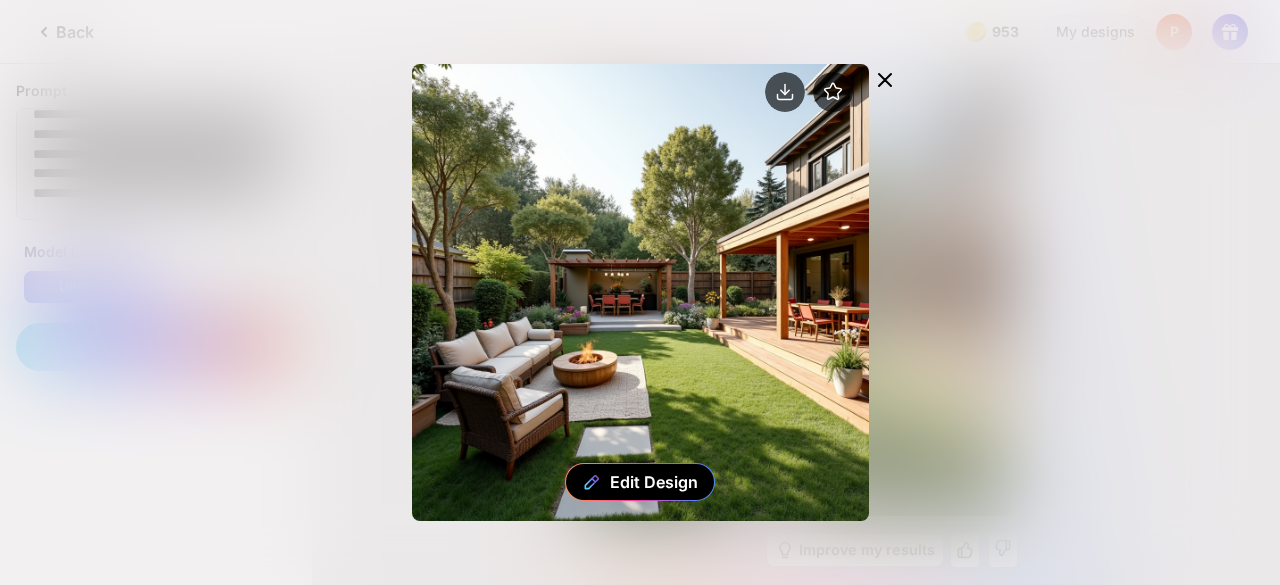 click 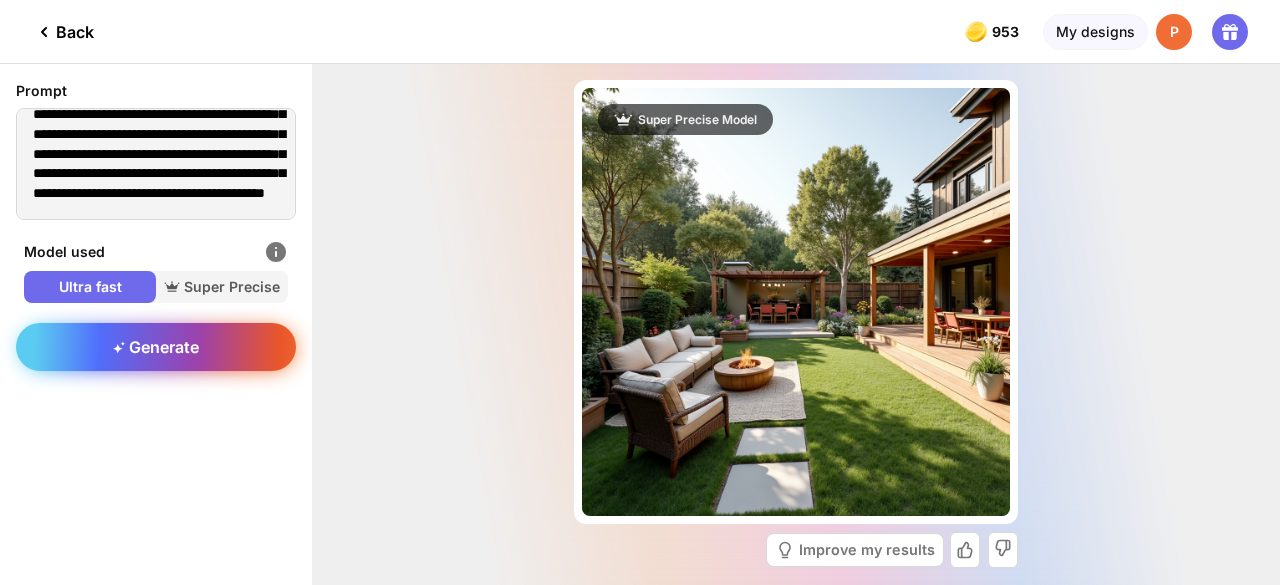 click on "Generate" at bounding box center [156, 347] 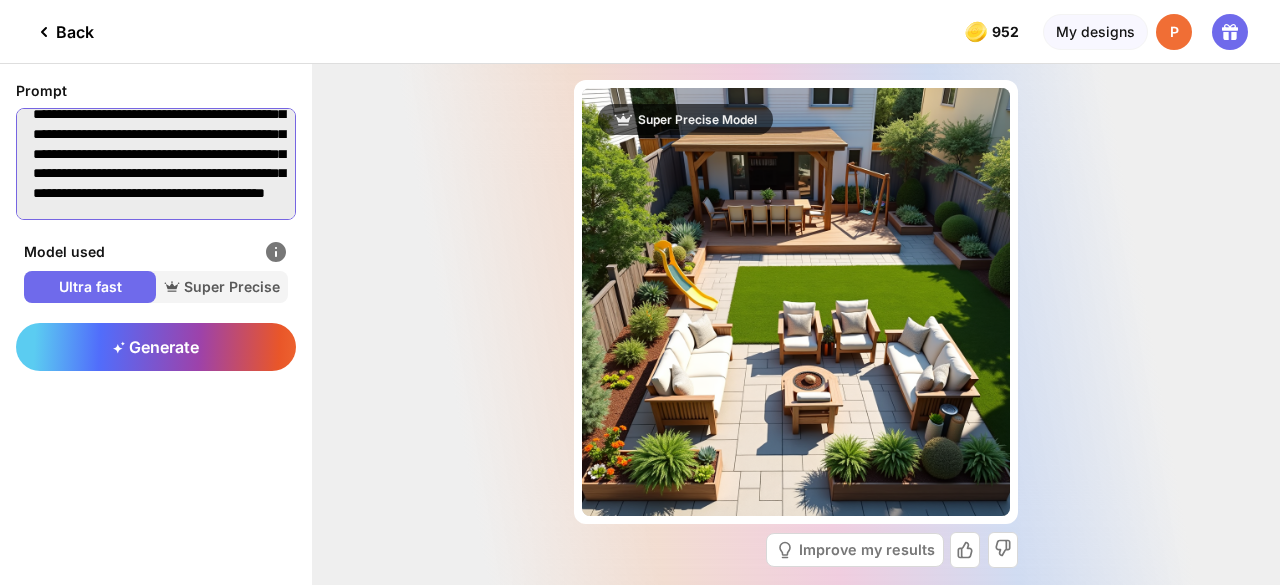 click on "**********" at bounding box center [156, 164] 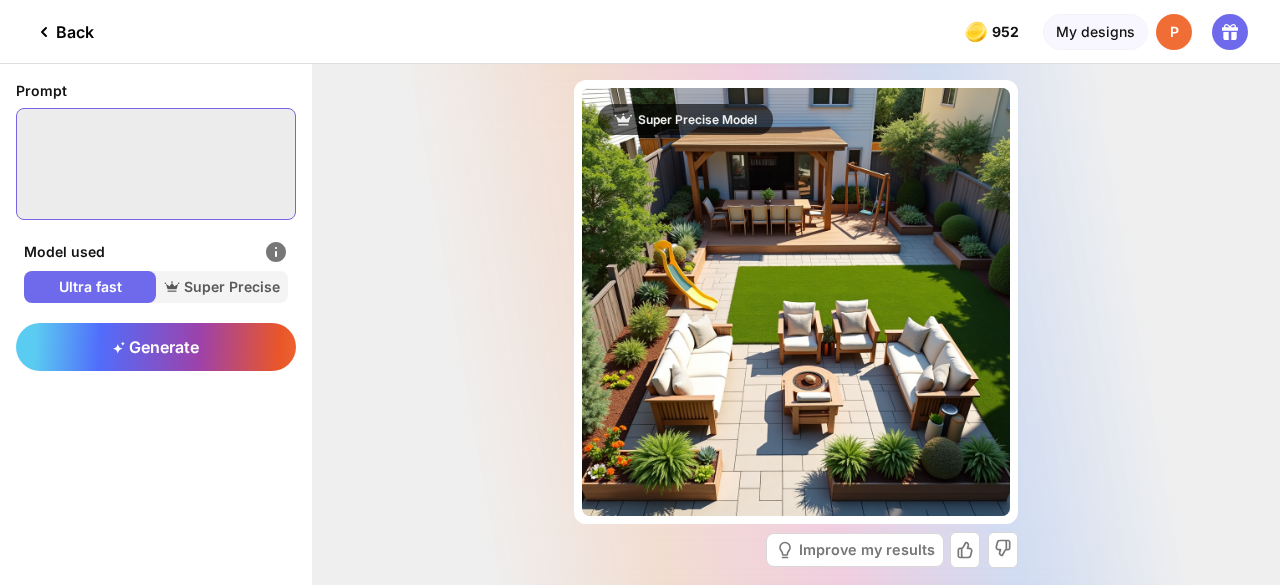 scroll, scrollTop: 0, scrollLeft: 0, axis: both 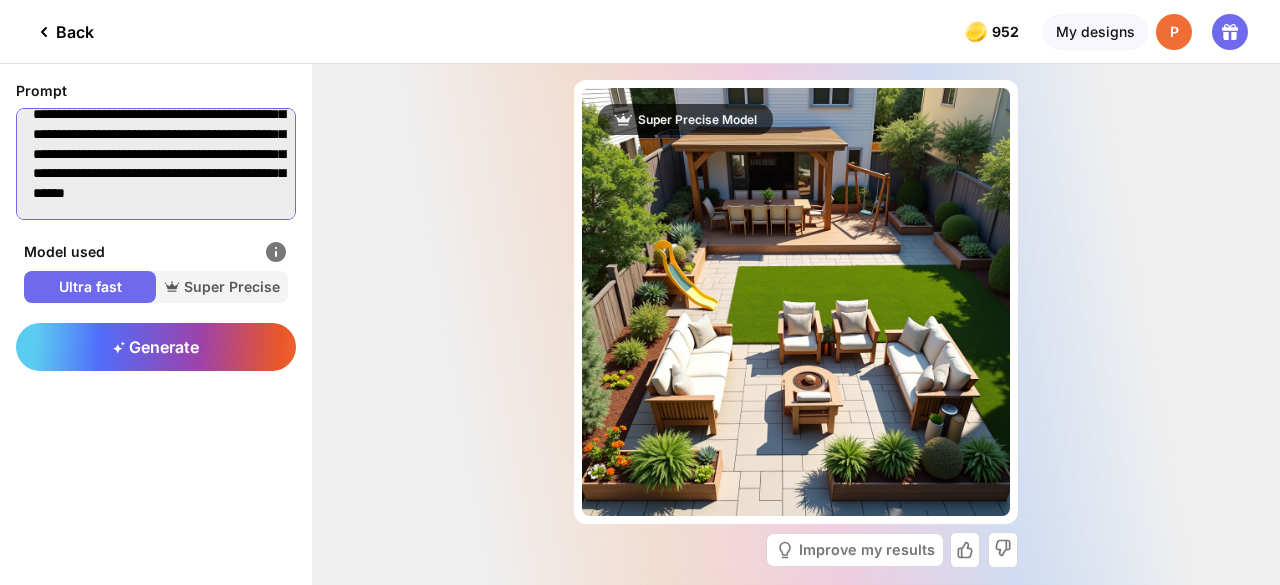 type on "**********" 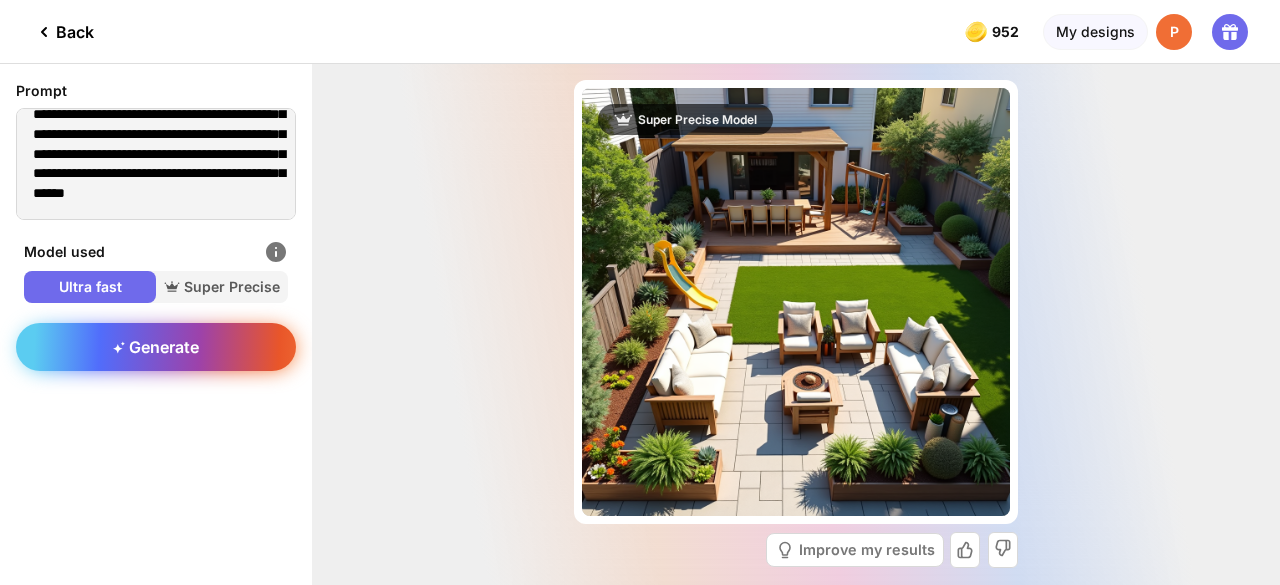 click on "Generate" at bounding box center (156, 347) 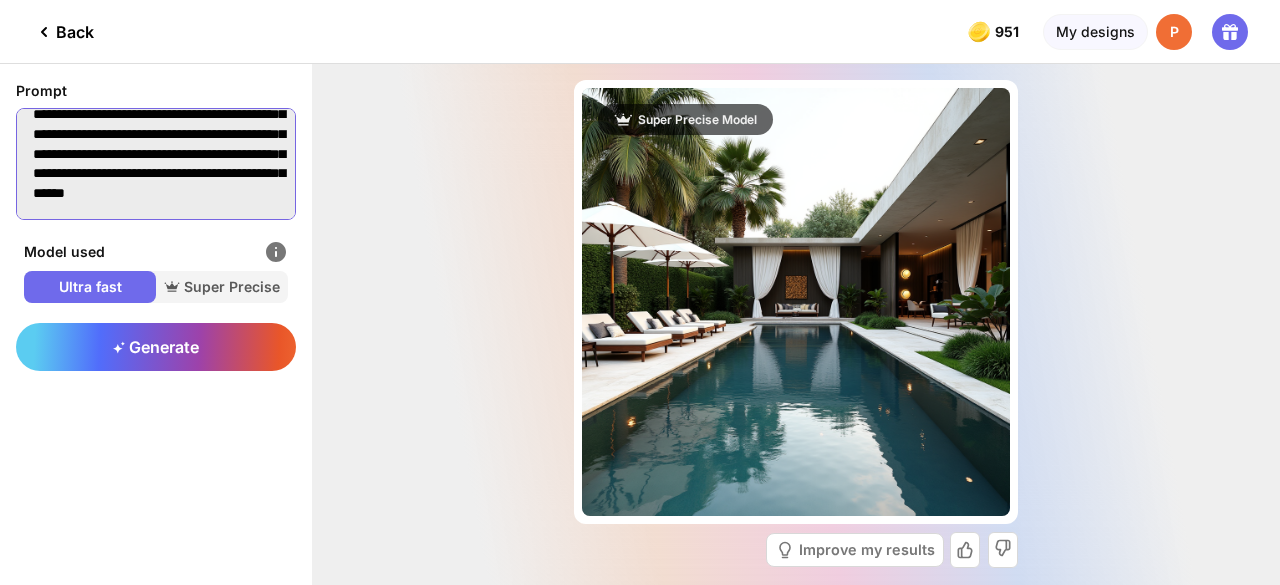 click on "**********" at bounding box center [156, 164] 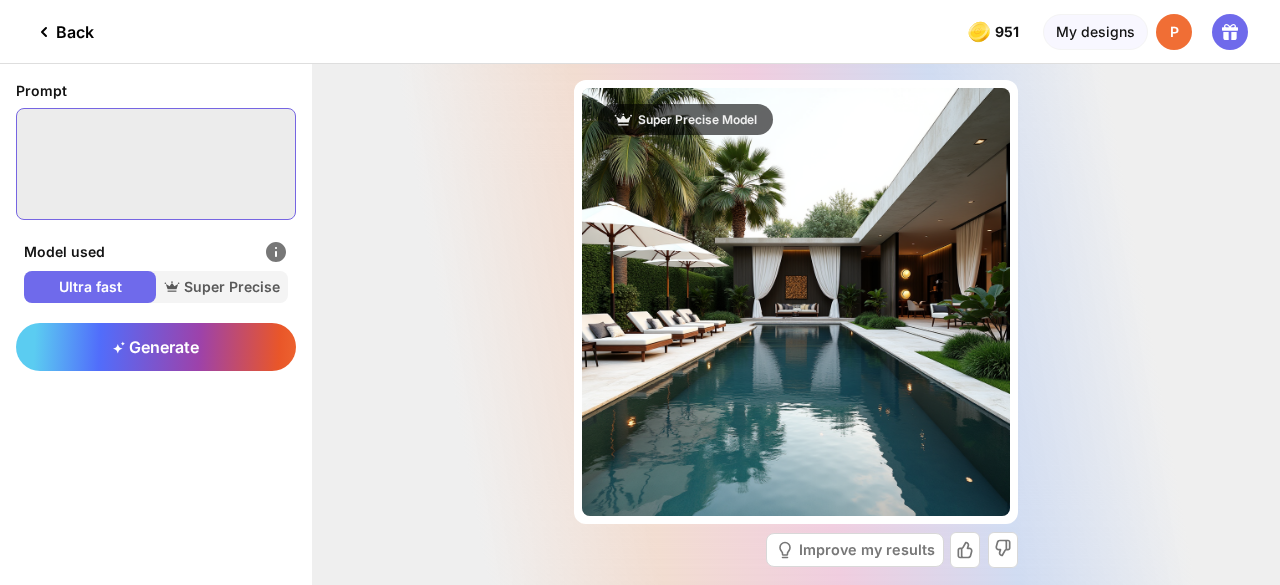 scroll, scrollTop: 0, scrollLeft: 0, axis: both 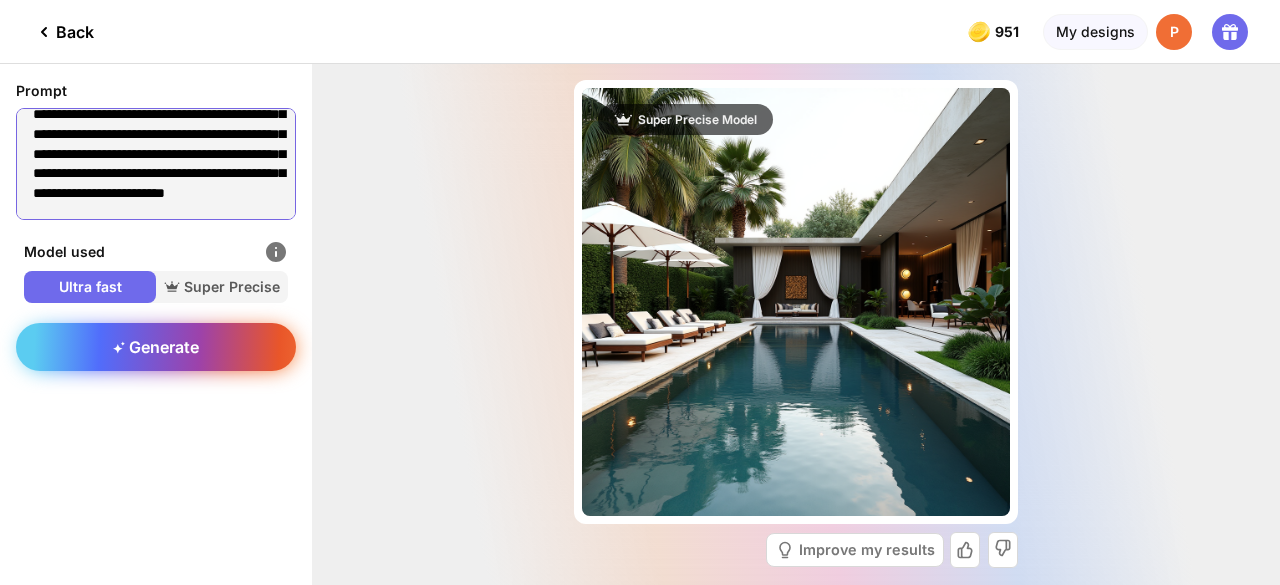 type on "**********" 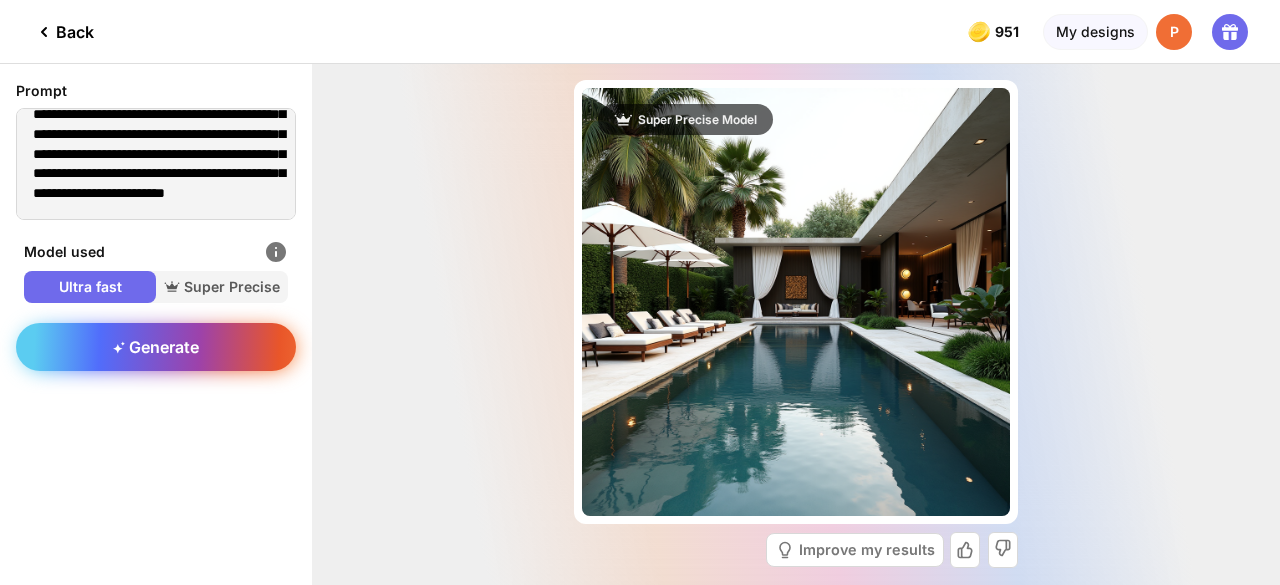 click on "Generate" at bounding box center (156, 347) 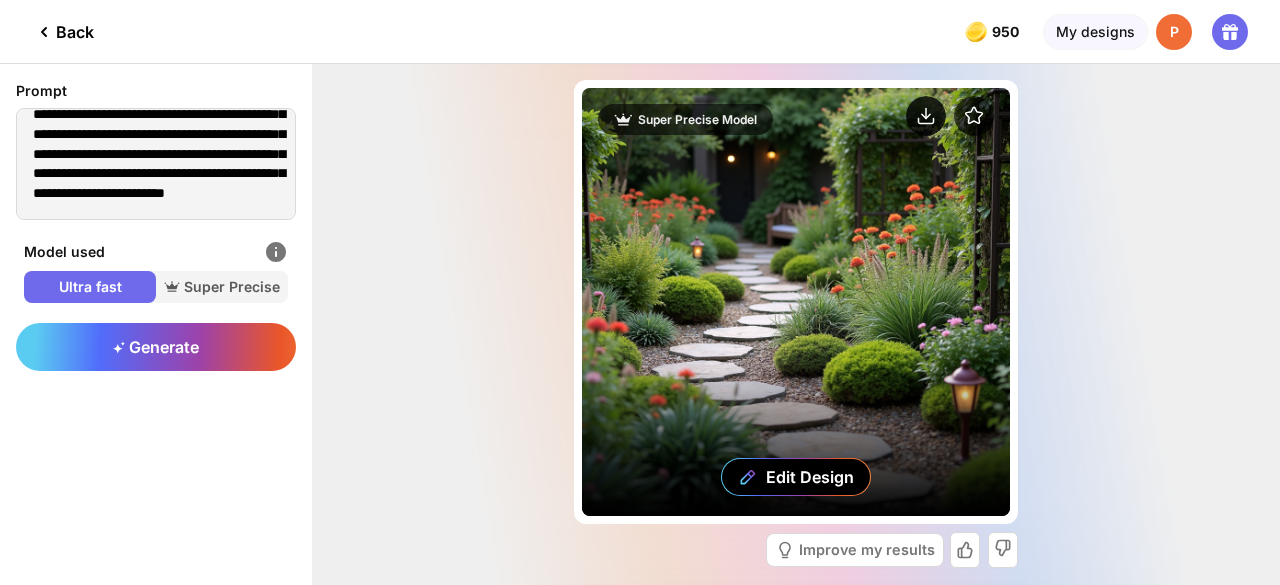 click 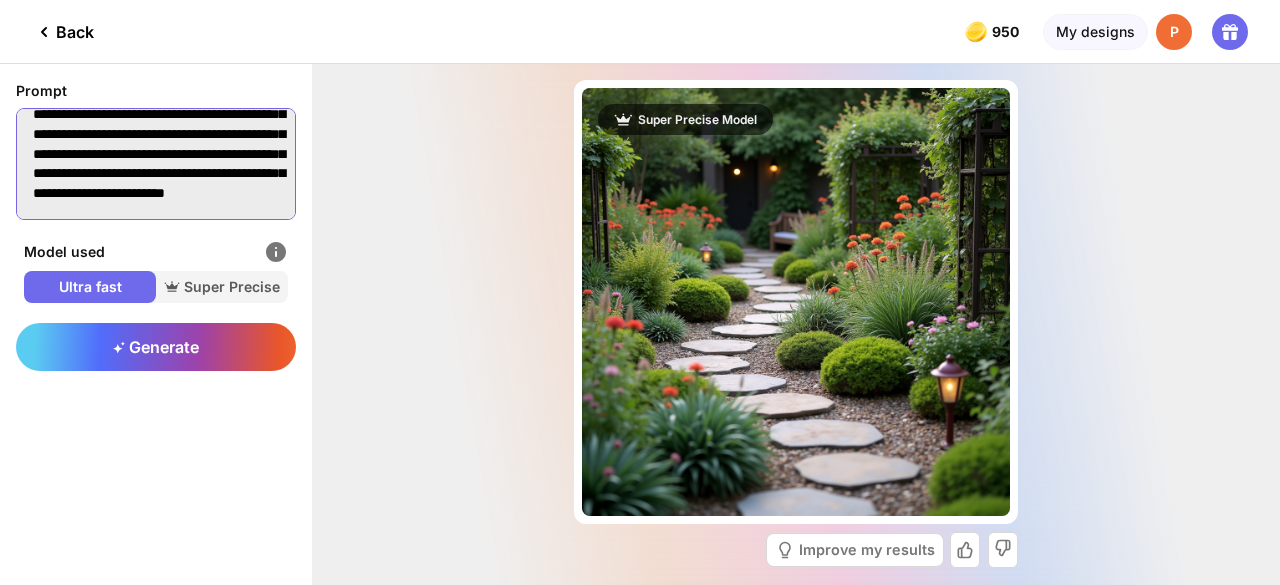 click on "**********" at bounding box center [156, 164] 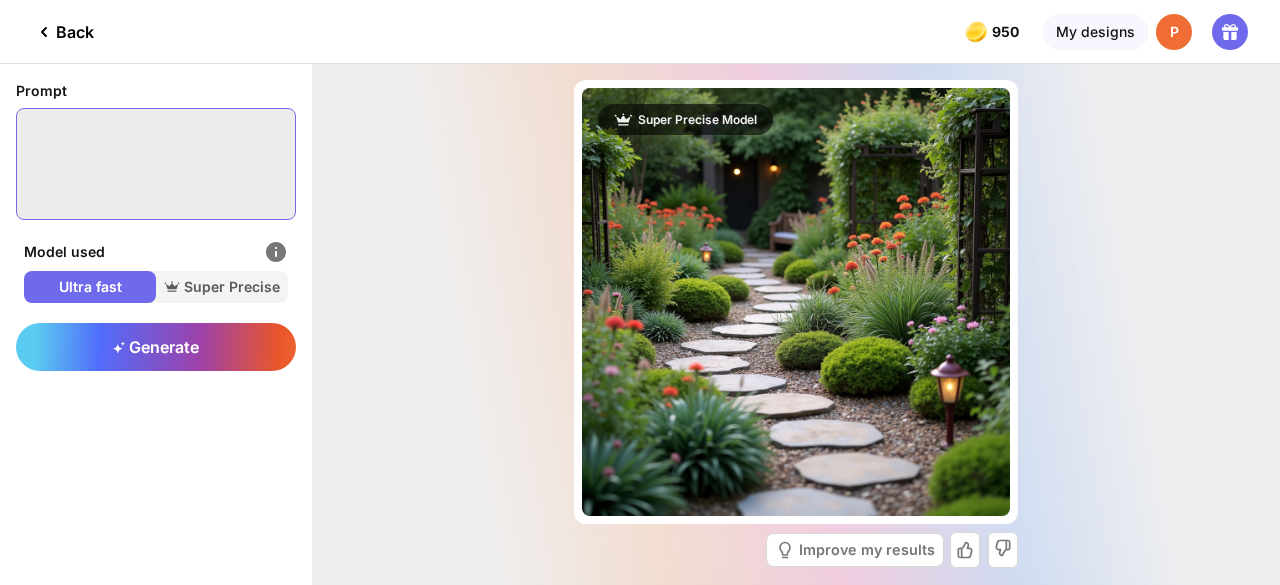 scroll, scrollTop: 0, scrollLeft: 0, axis: both 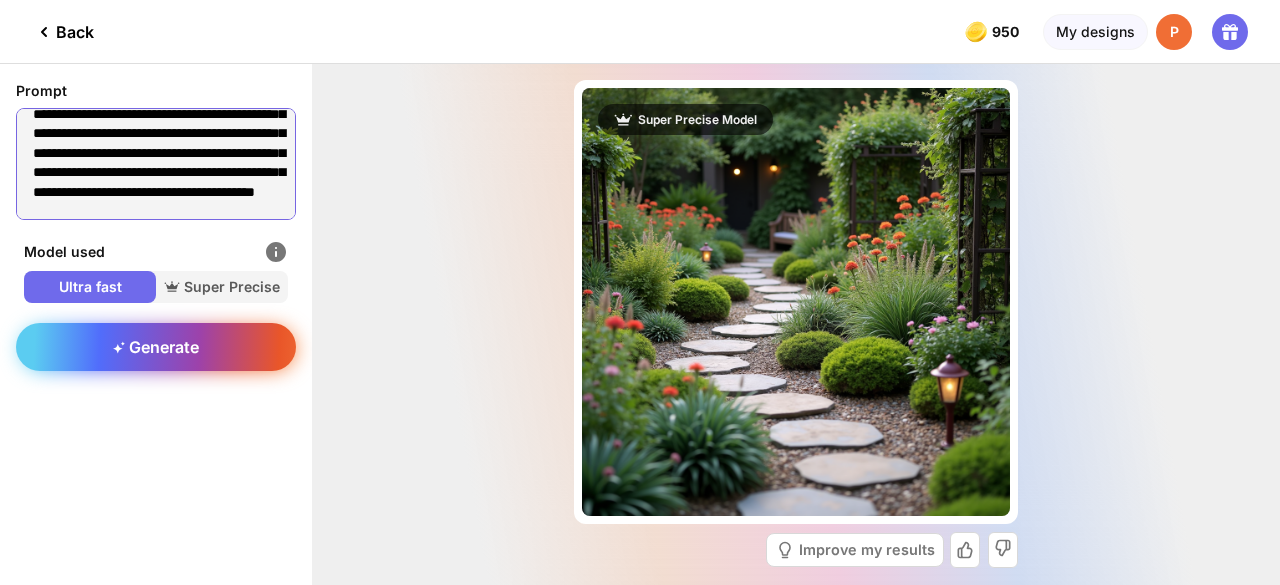 type on "**********" 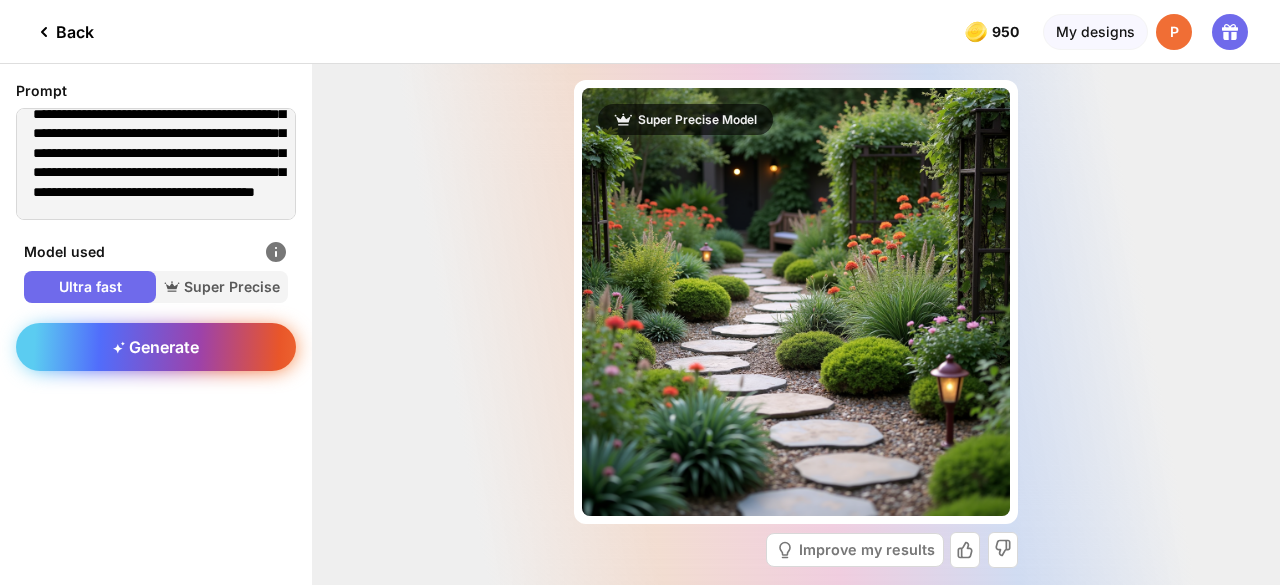 click on "Generate" at bounding box center [156, 347] 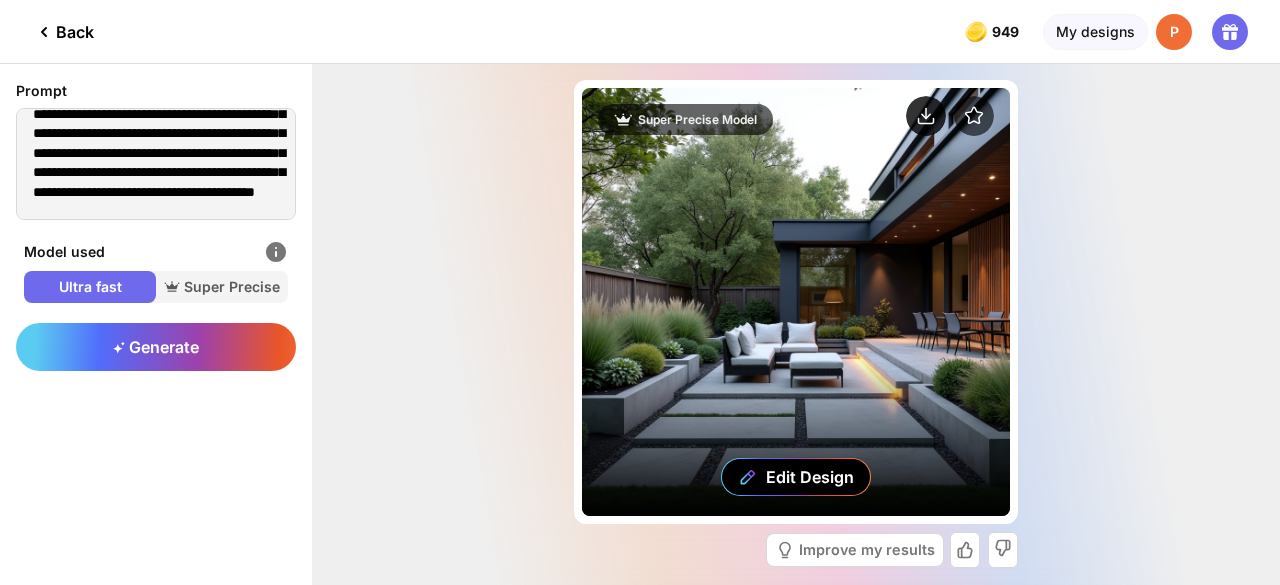 click 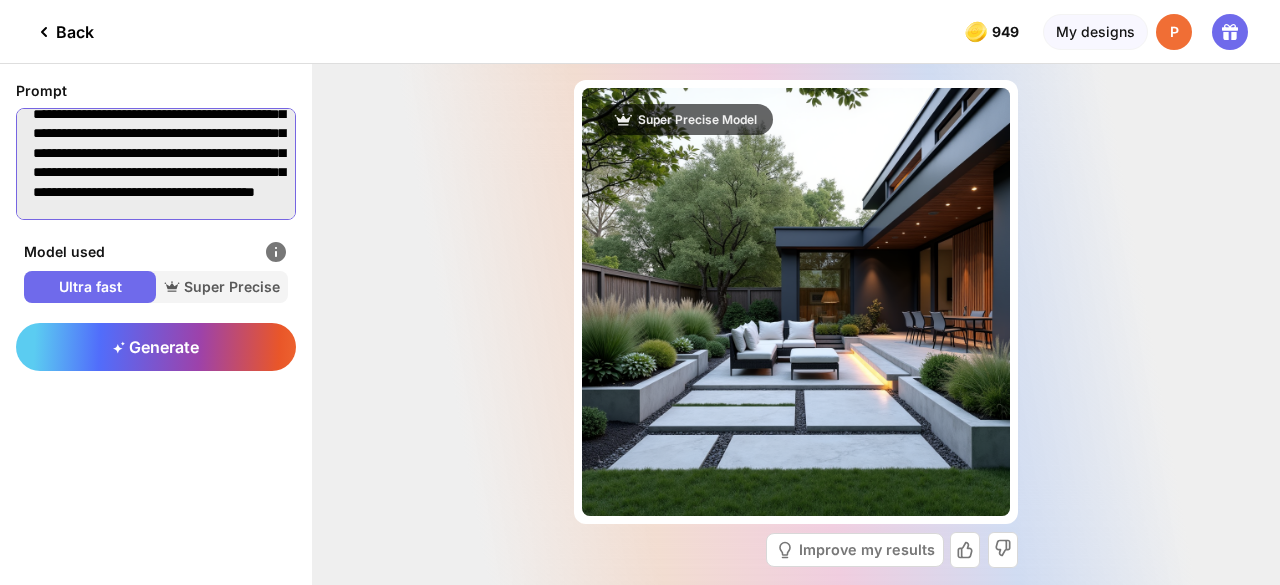 click on "**********" at bounding box center [156, 164] 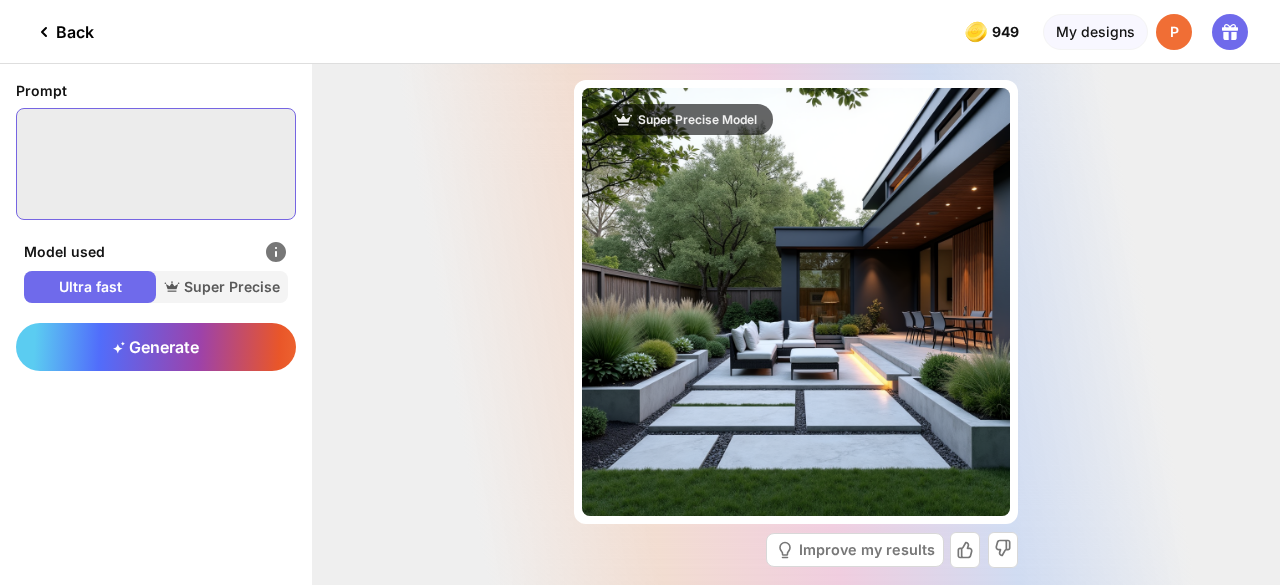 scroll, scrollTop: 0, scrollLeft: 0, axis: both 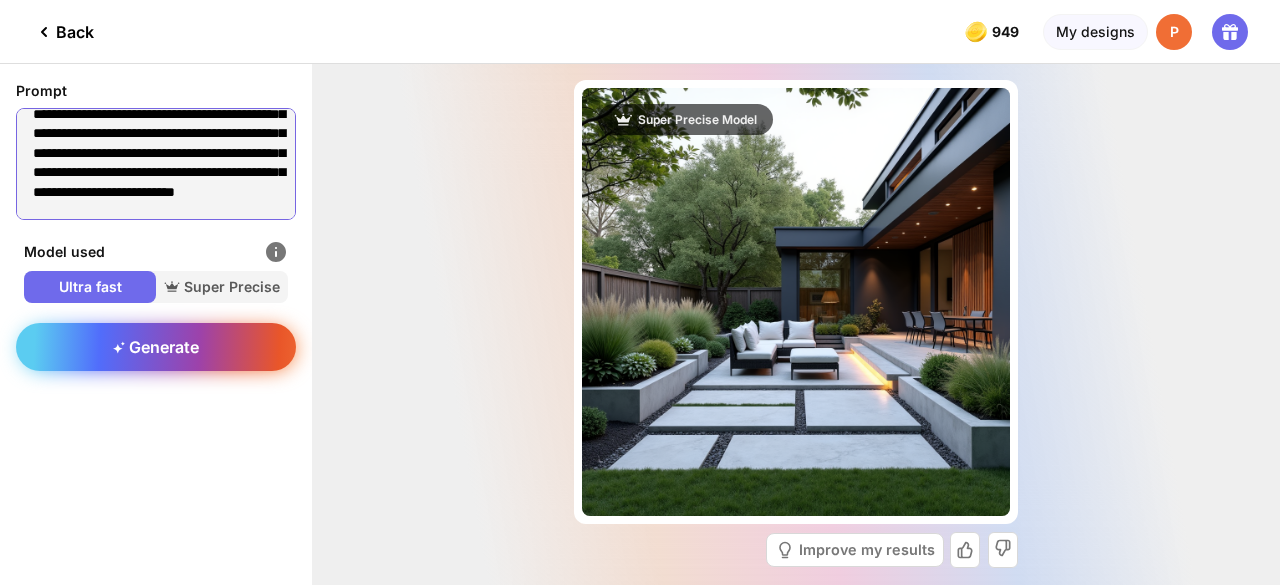 type on "**********" 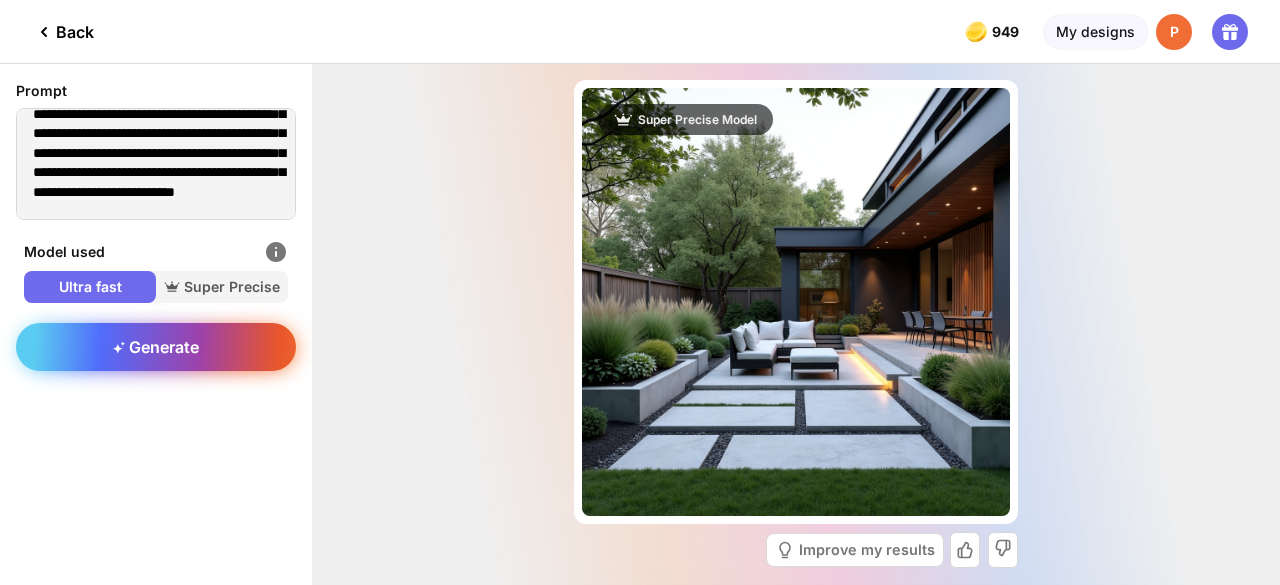 click on "Generate" at bounding box center [156, 347] 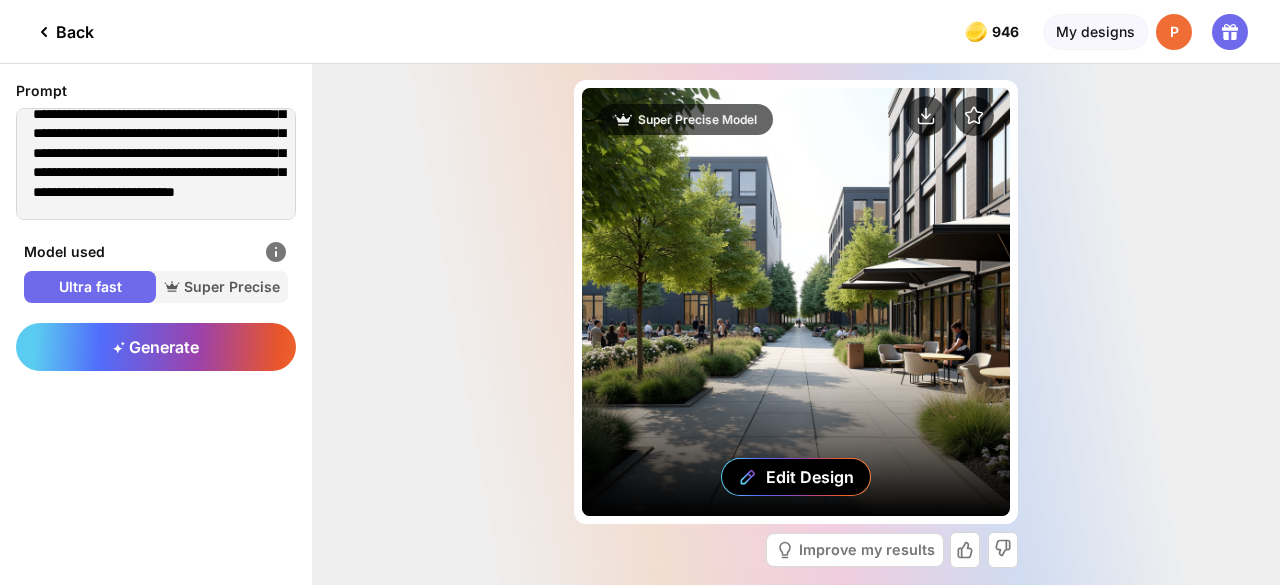 click on "Edit Design" at bounding box center [796, 302] 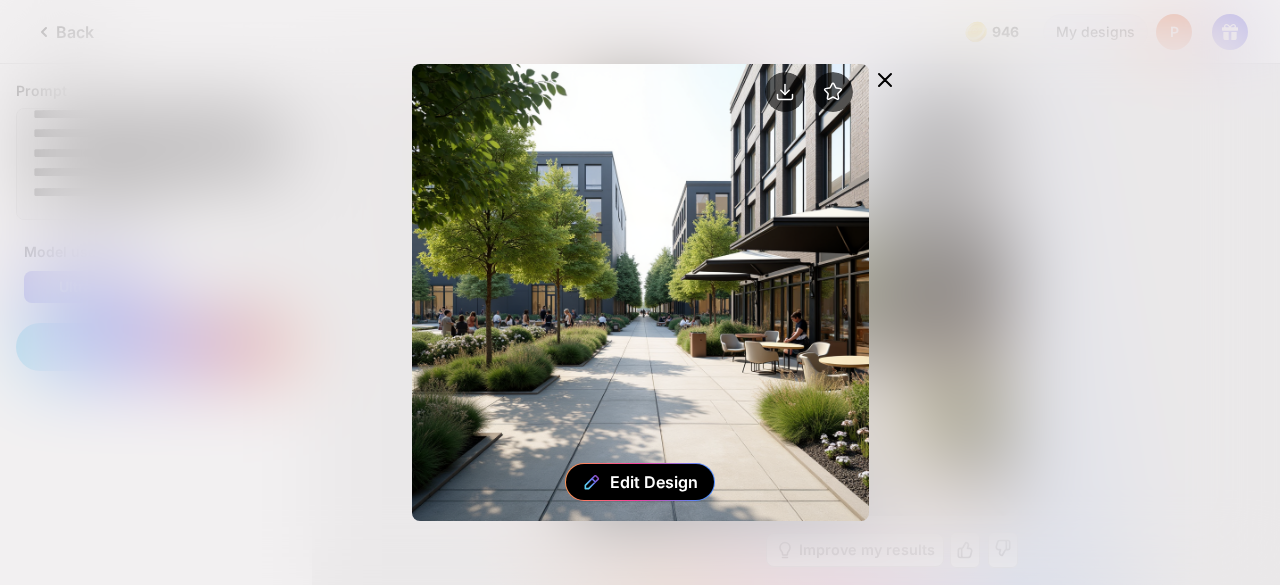 click 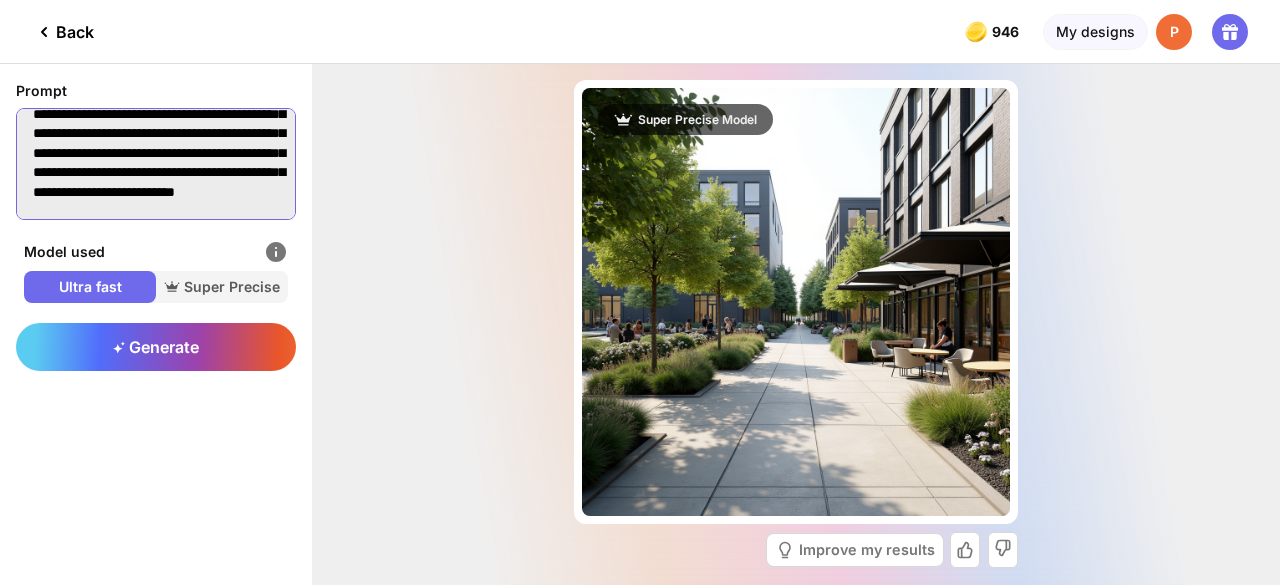 click on "**********" at bounding box center (156, 164) 